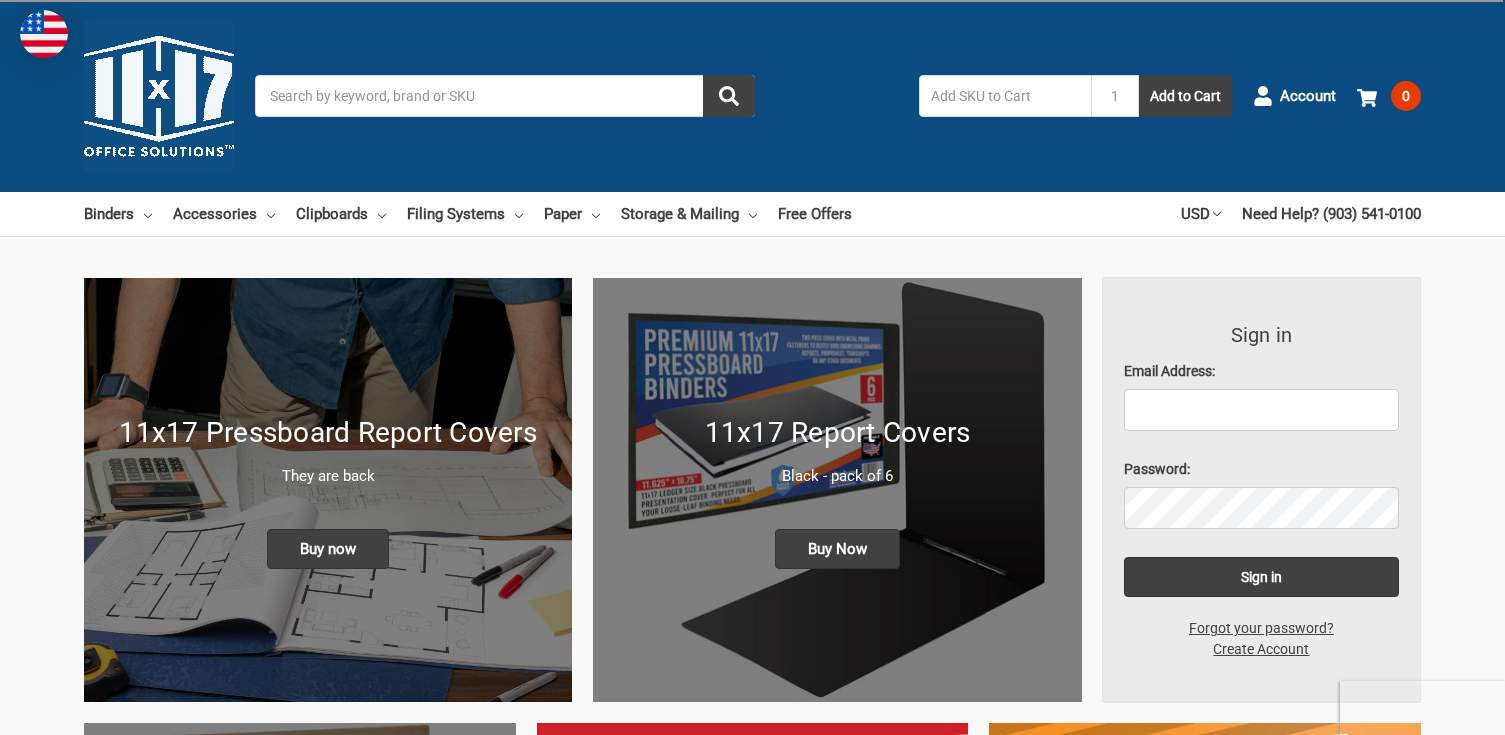 scroll, scrollTop: 0, scrollLeft: 0, axis: both 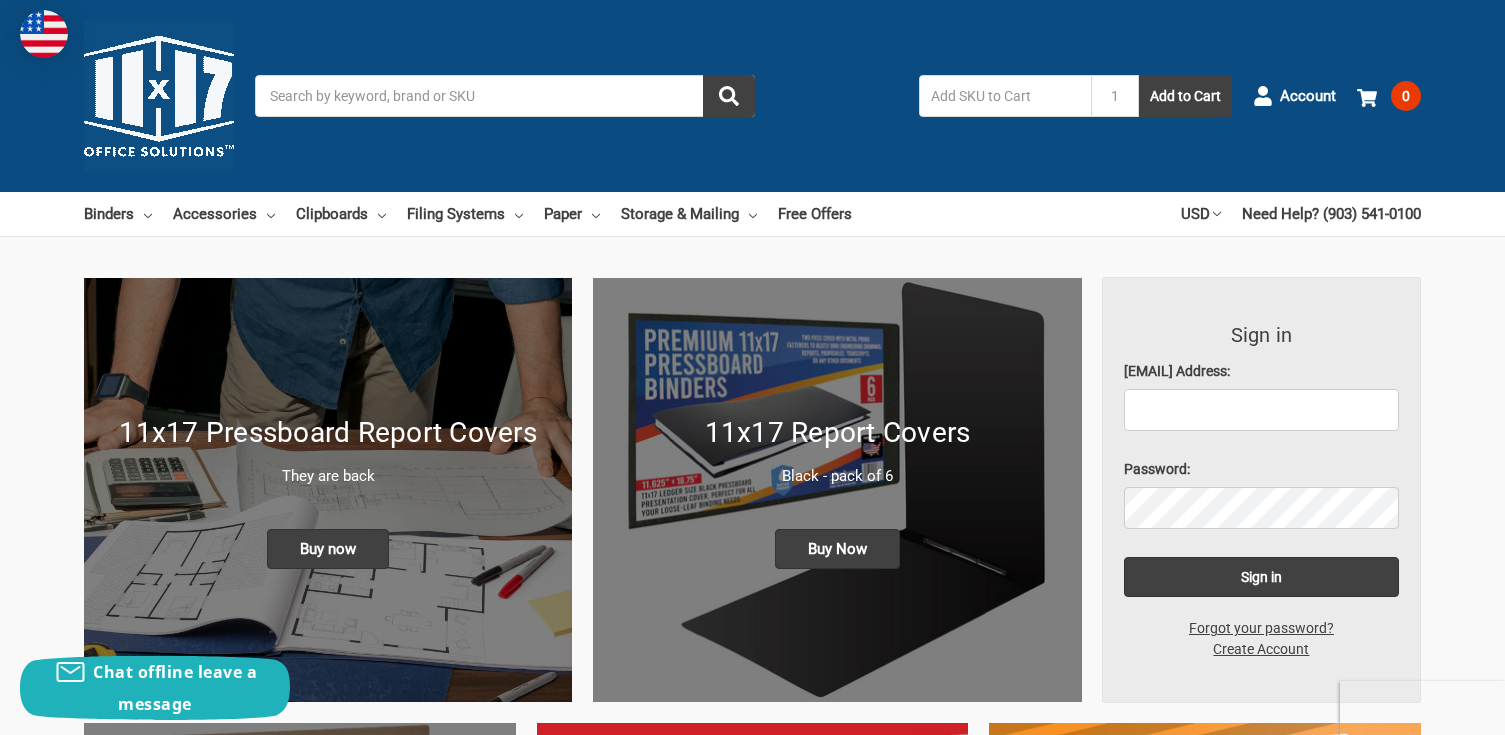 click on "Search" at bounding box center (505, 96) 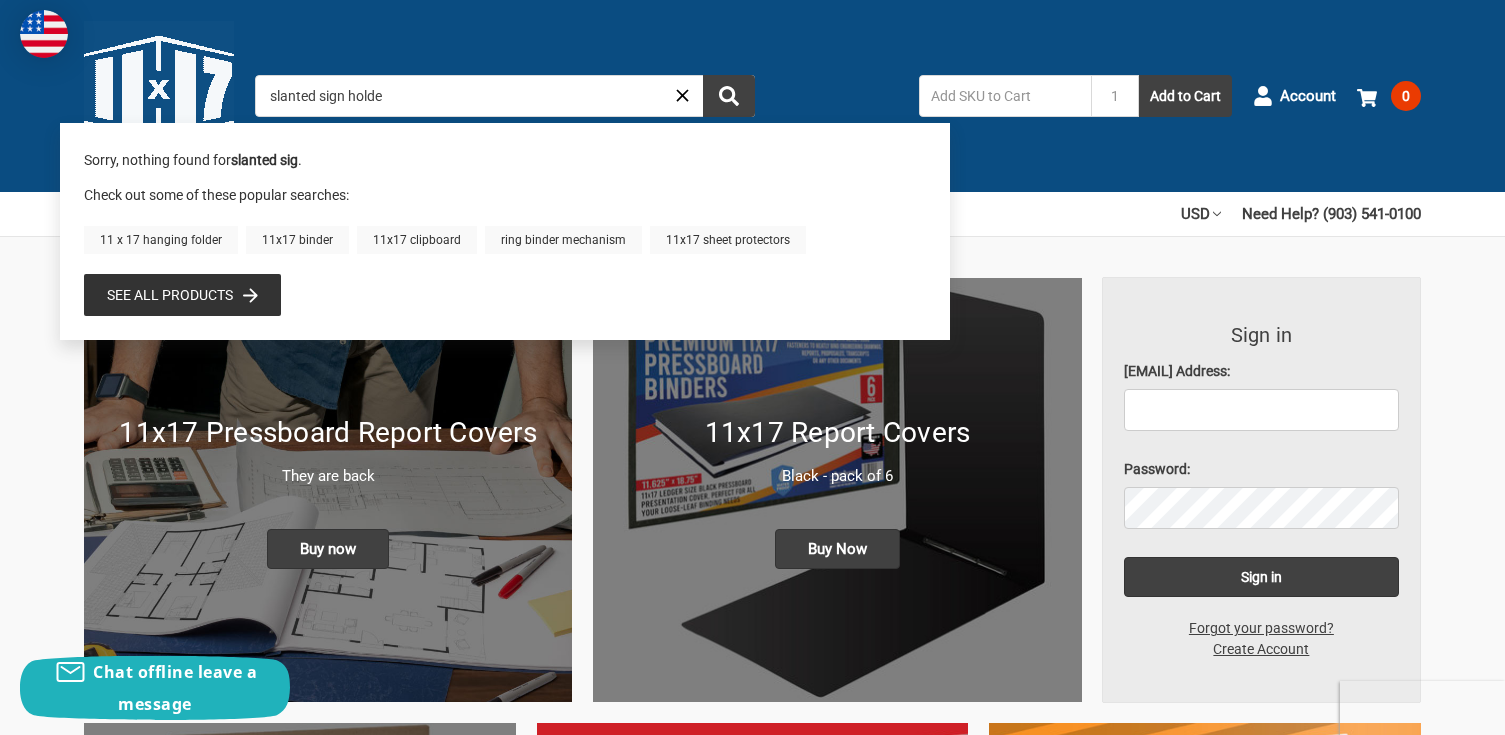 type on "slanted sign holder" 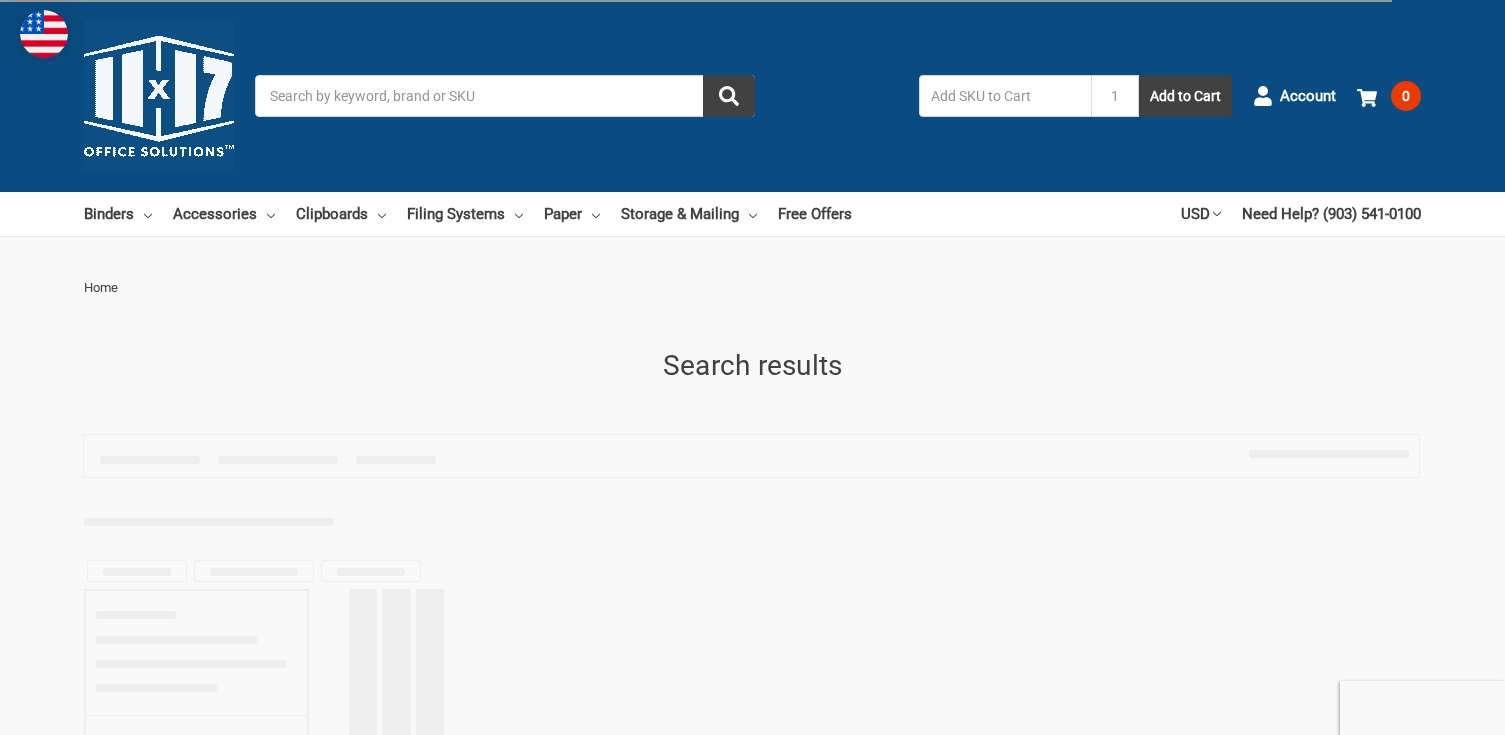 scroll, scrollTop: 0, scrollLeft: 0, axis: both 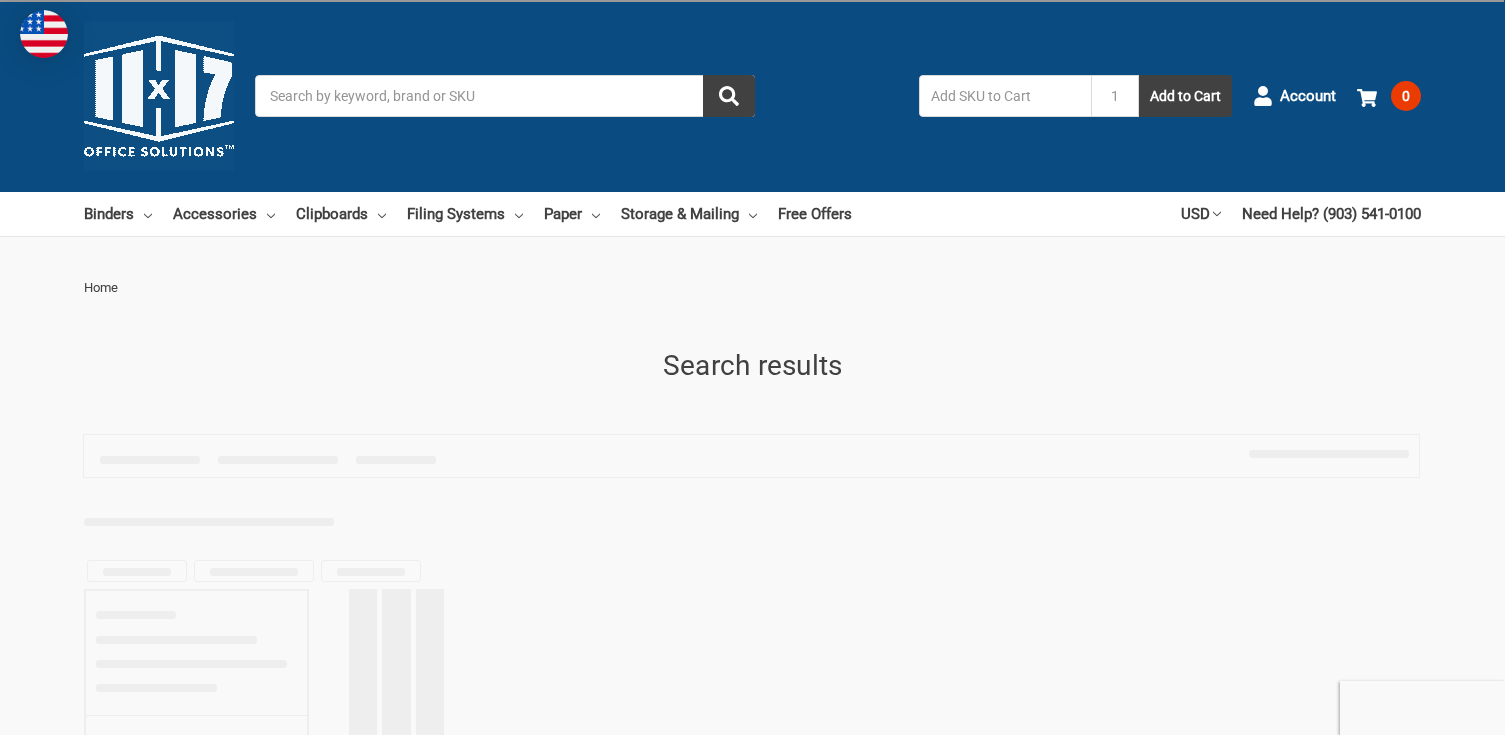 type on "slanted sign holder" 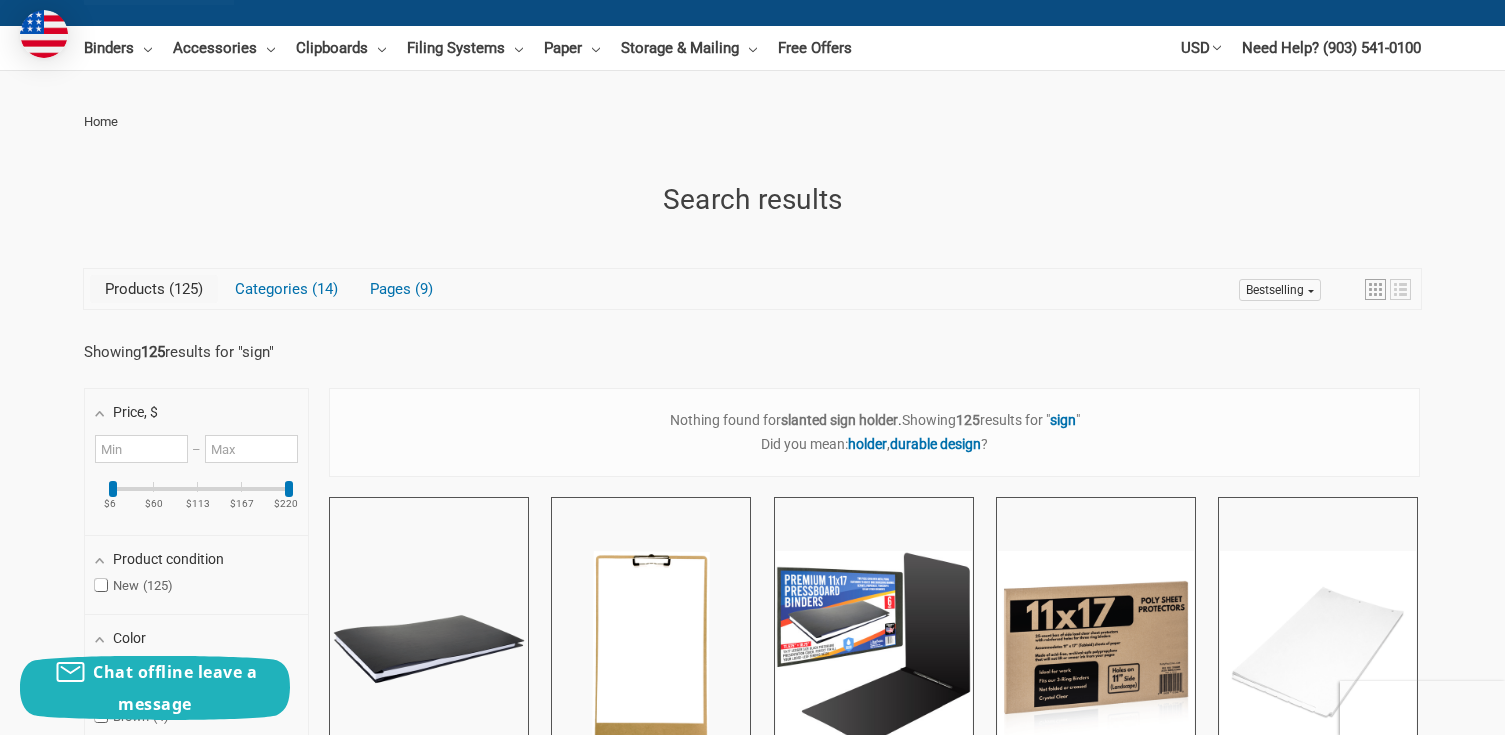 scroll, scrollTop: 0, scrollLeft: 0, axis: both 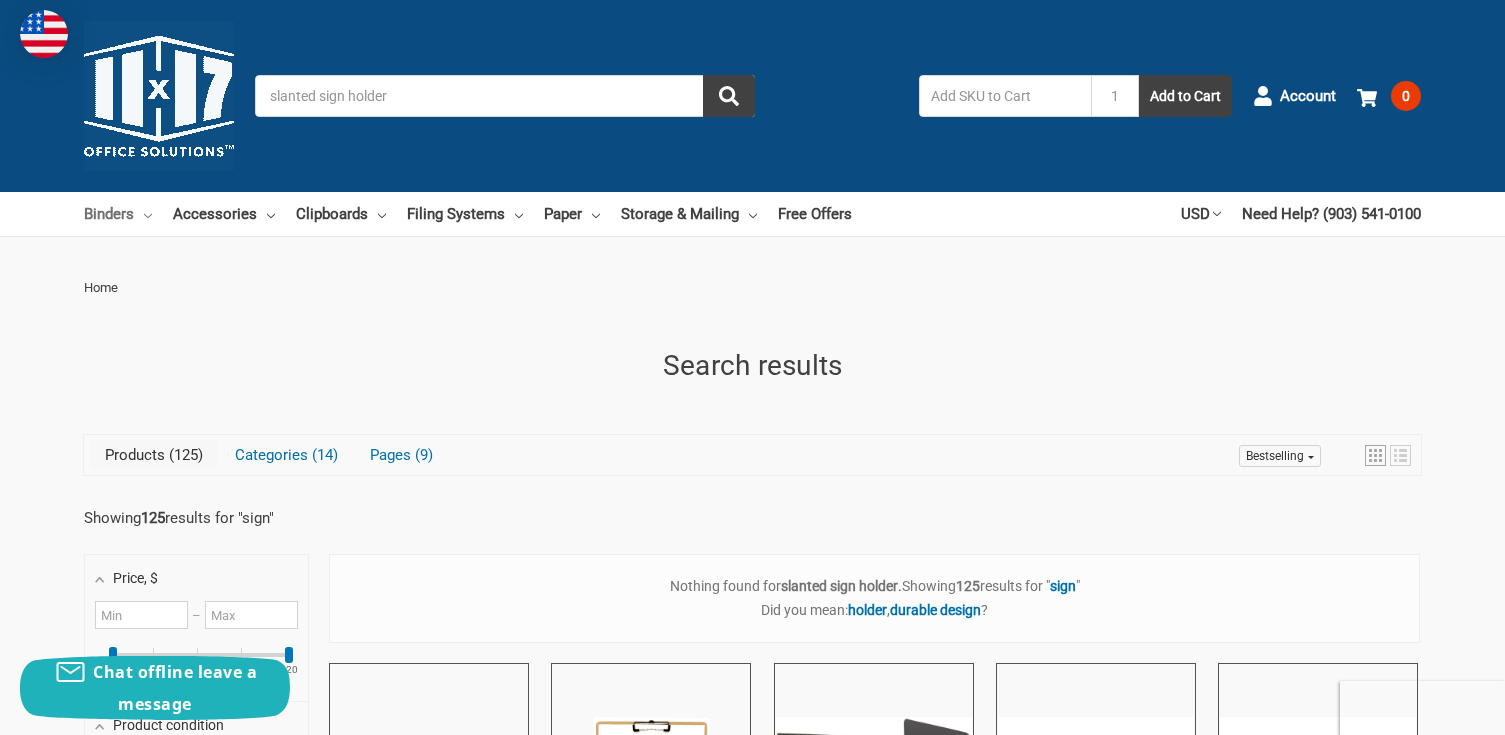 click at bounding box center [148, 216] 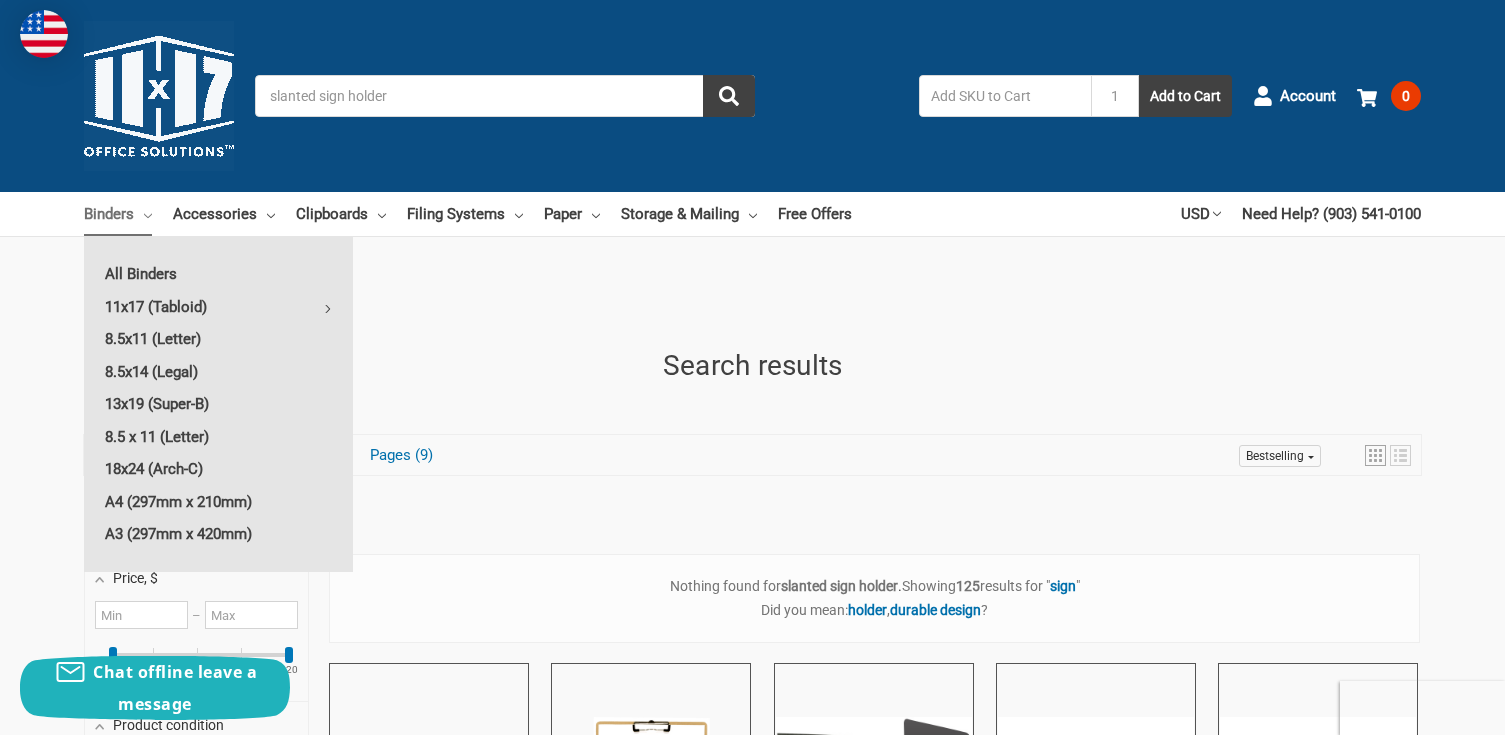 click at bounding box center [148, 216] 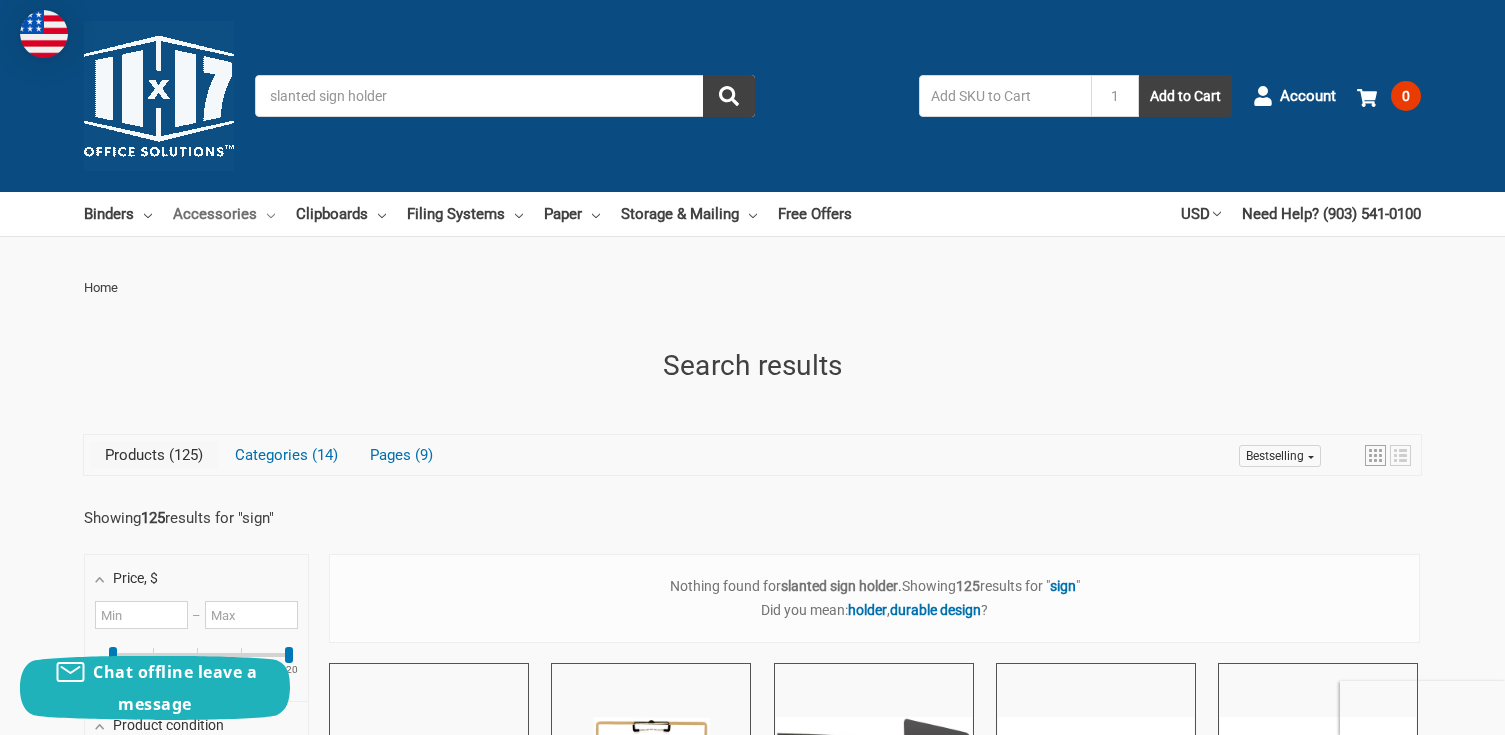click 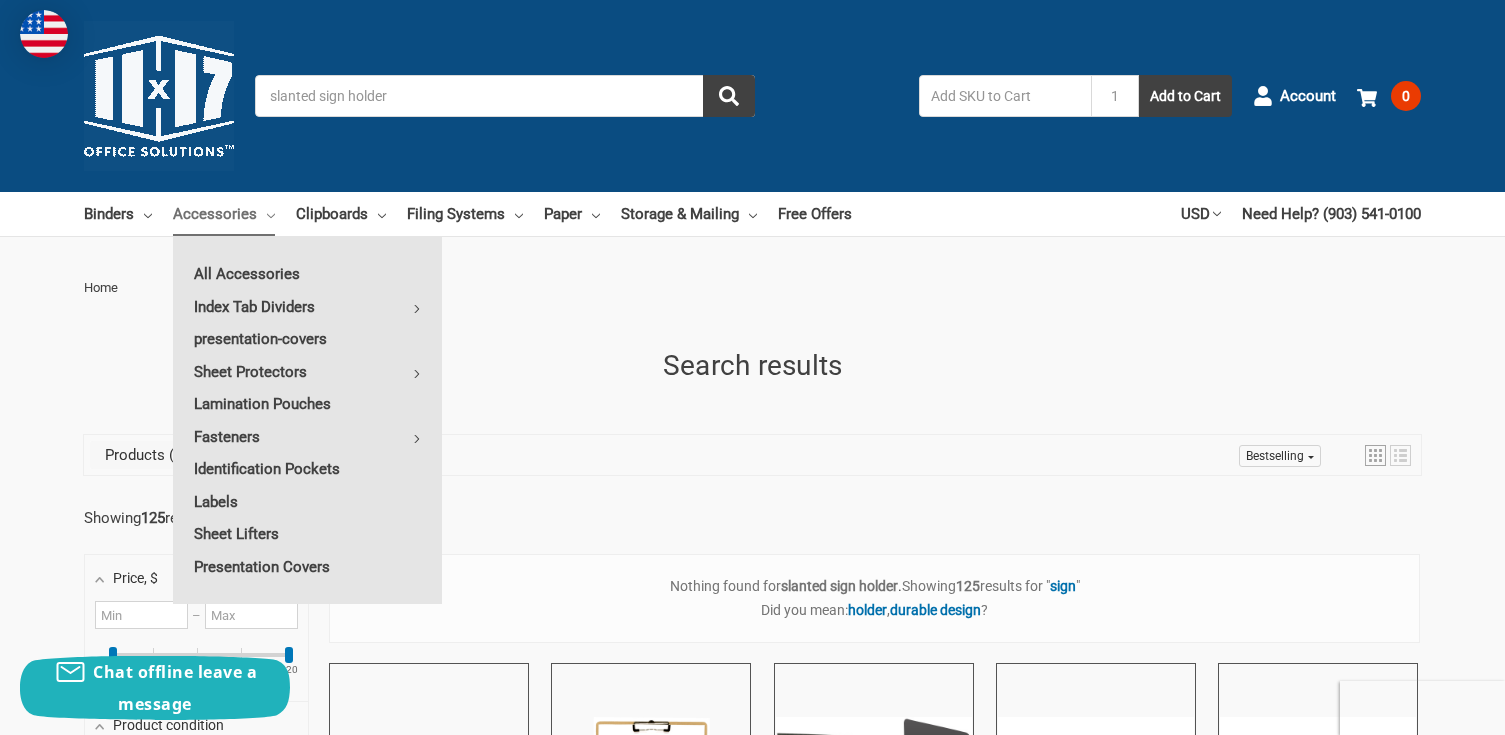 click 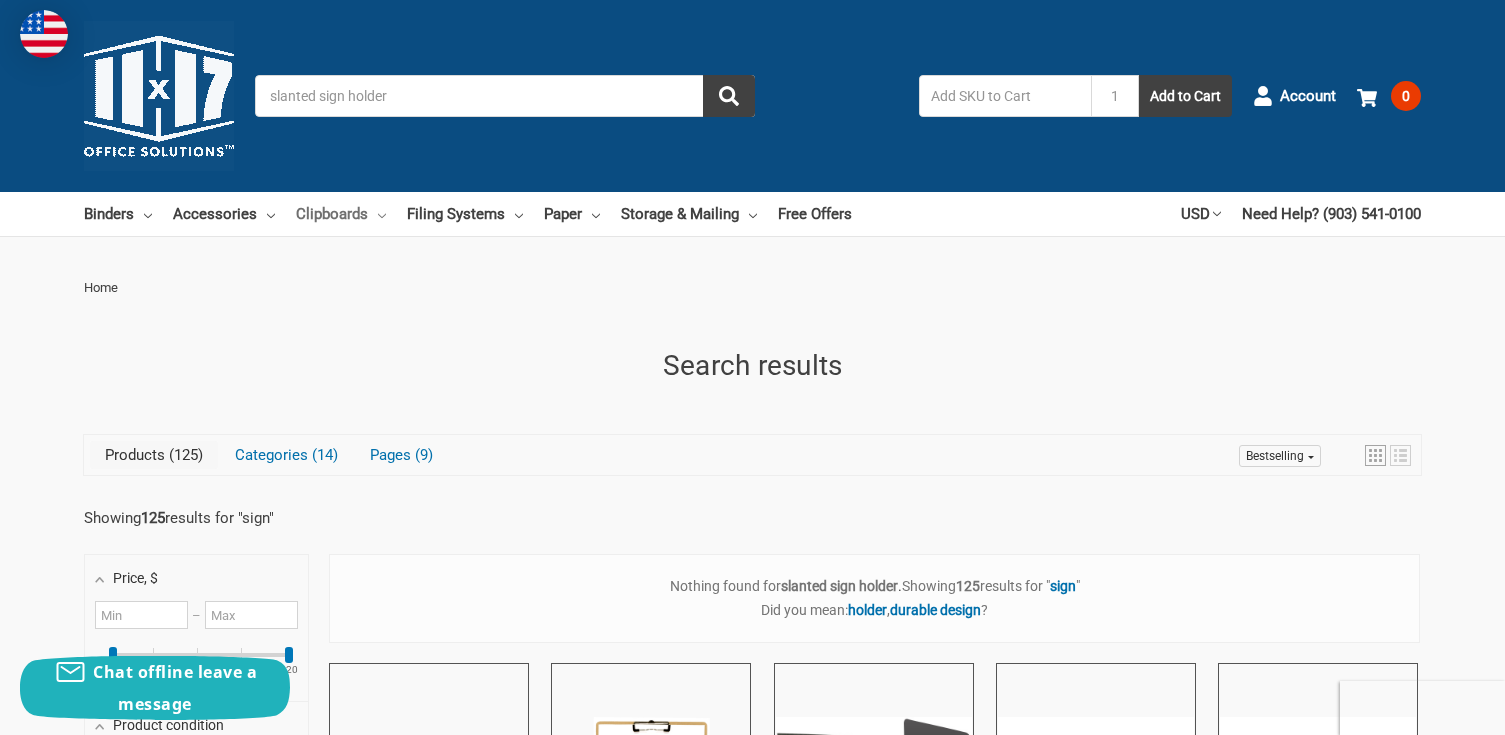 click 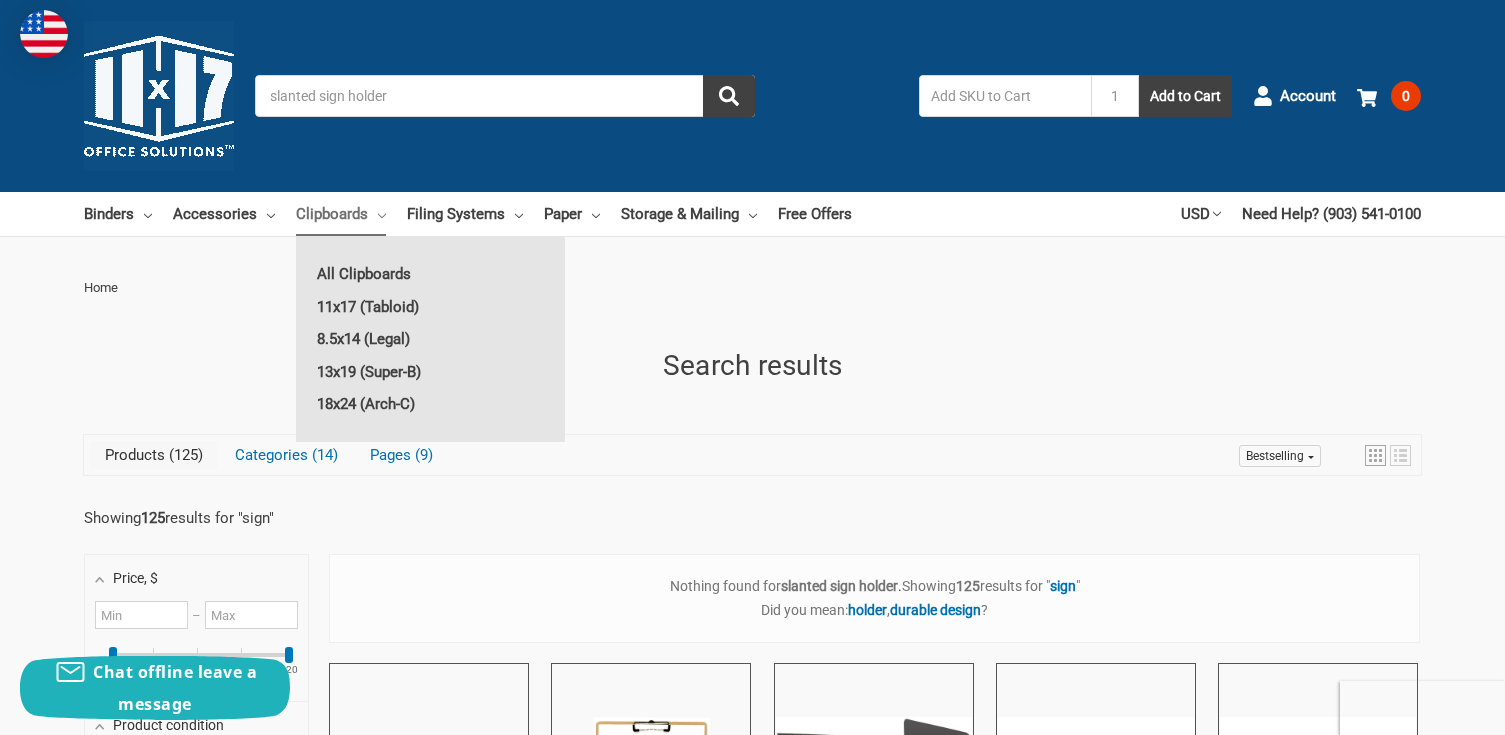 click 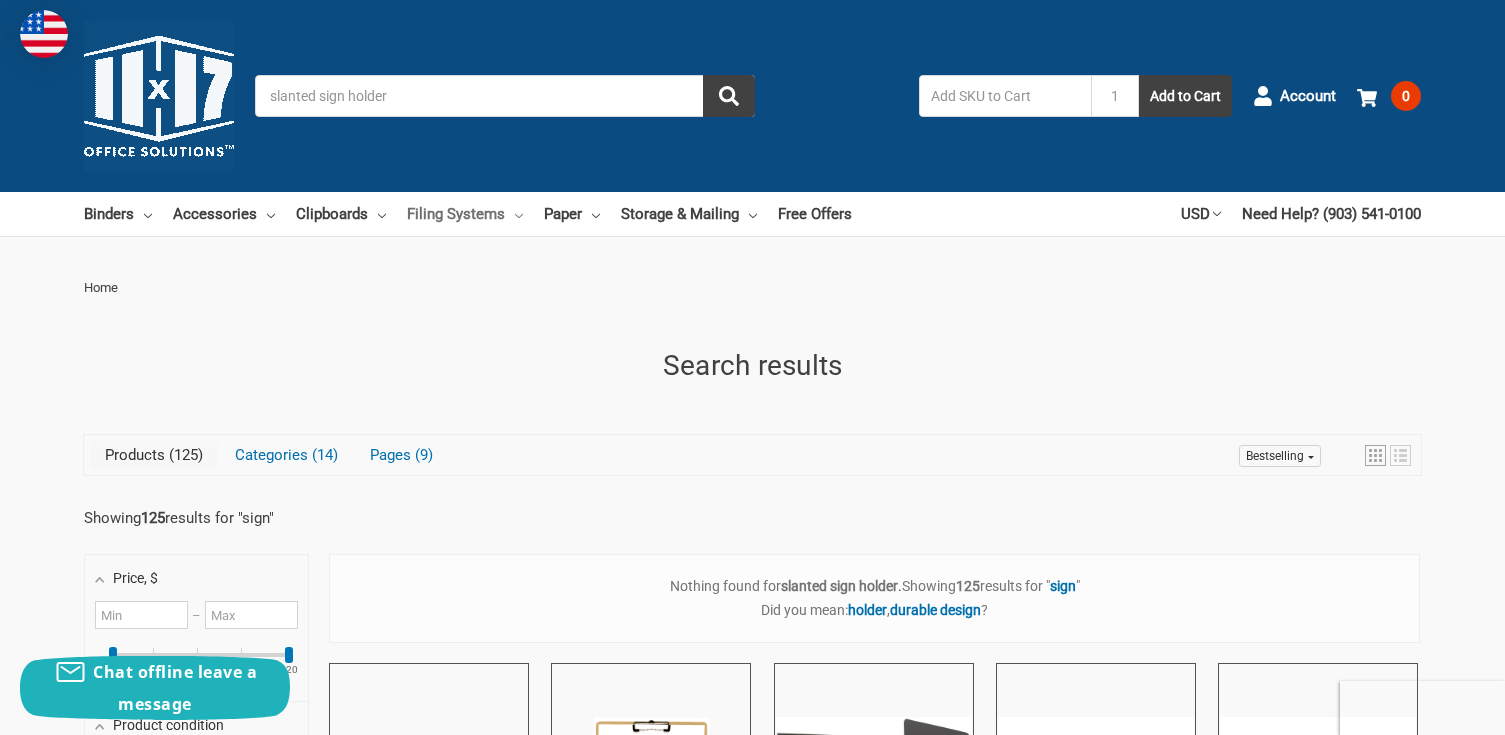 click 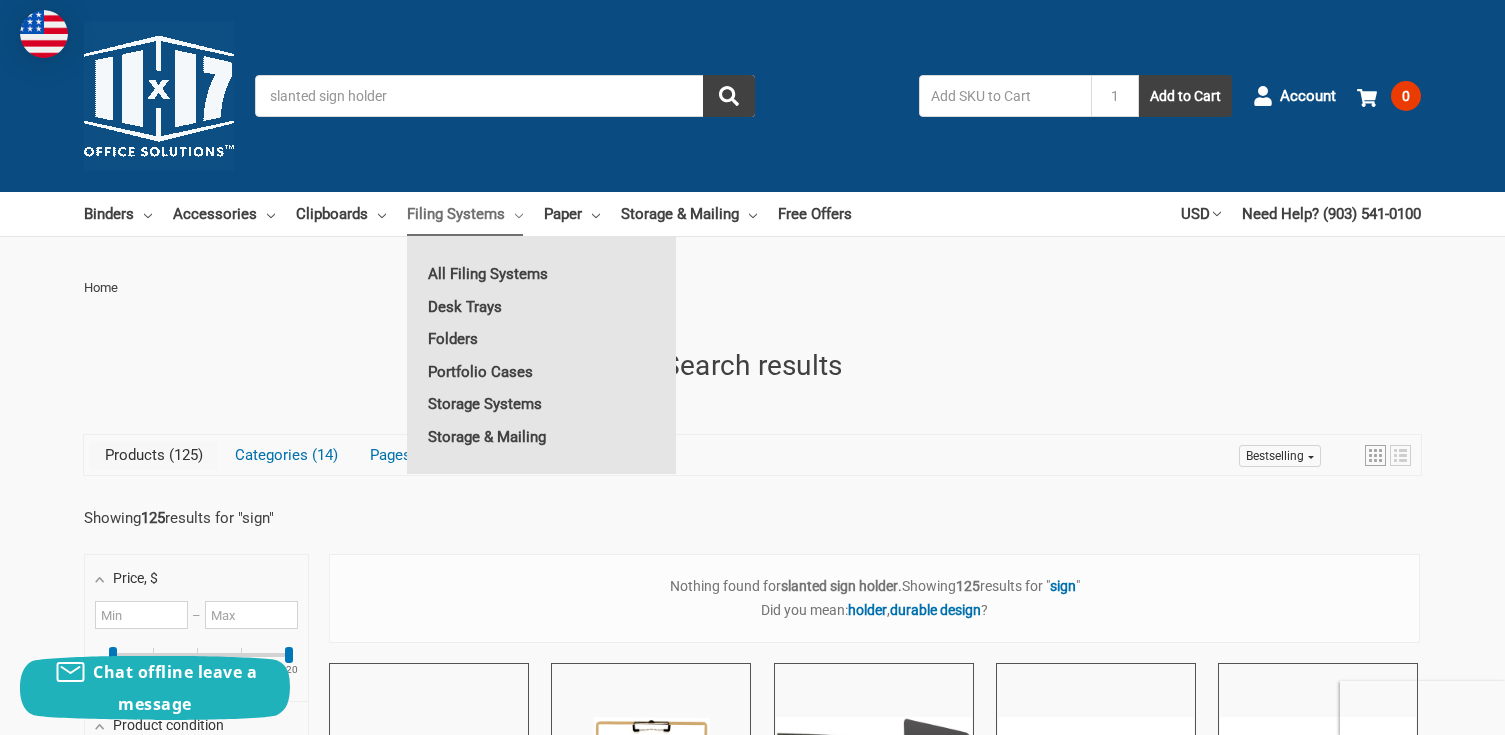 click 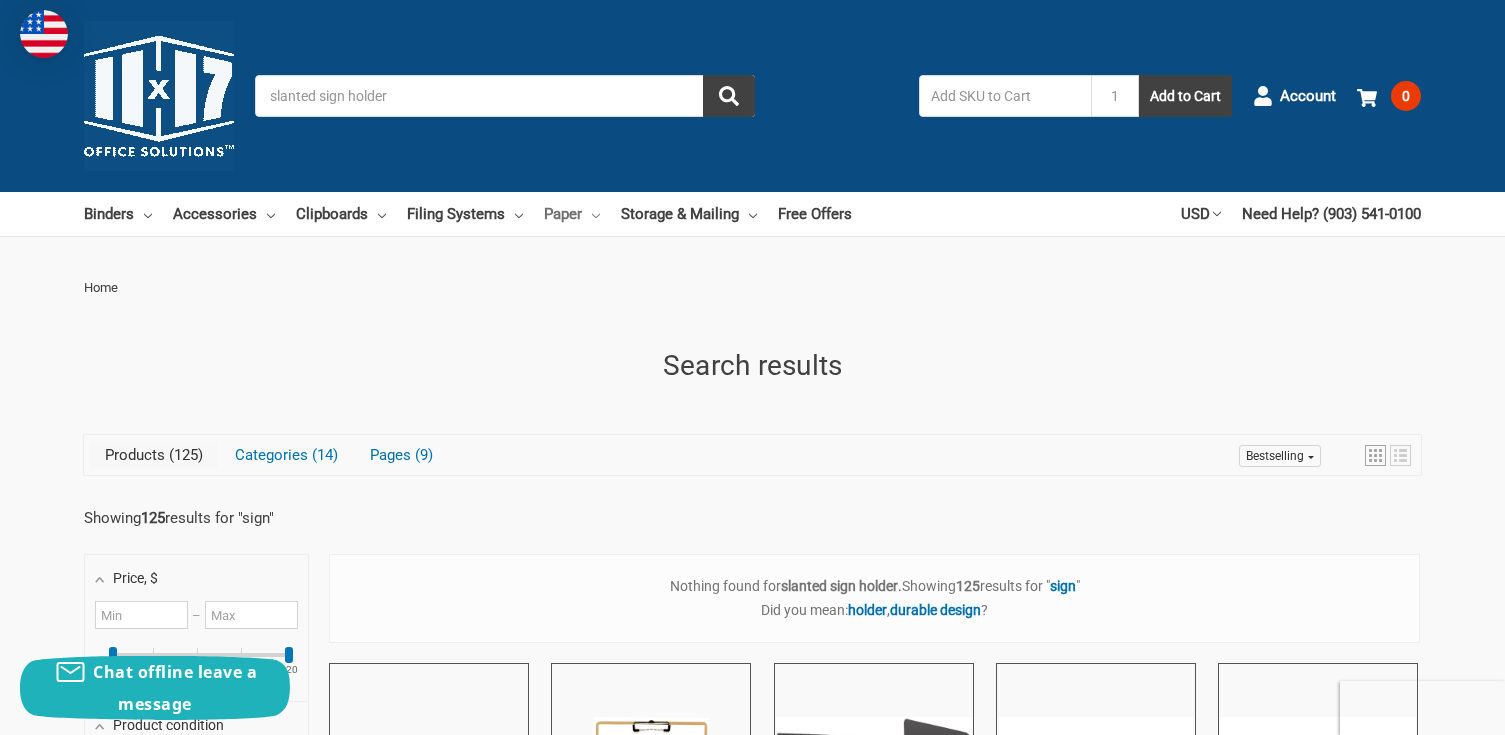 click 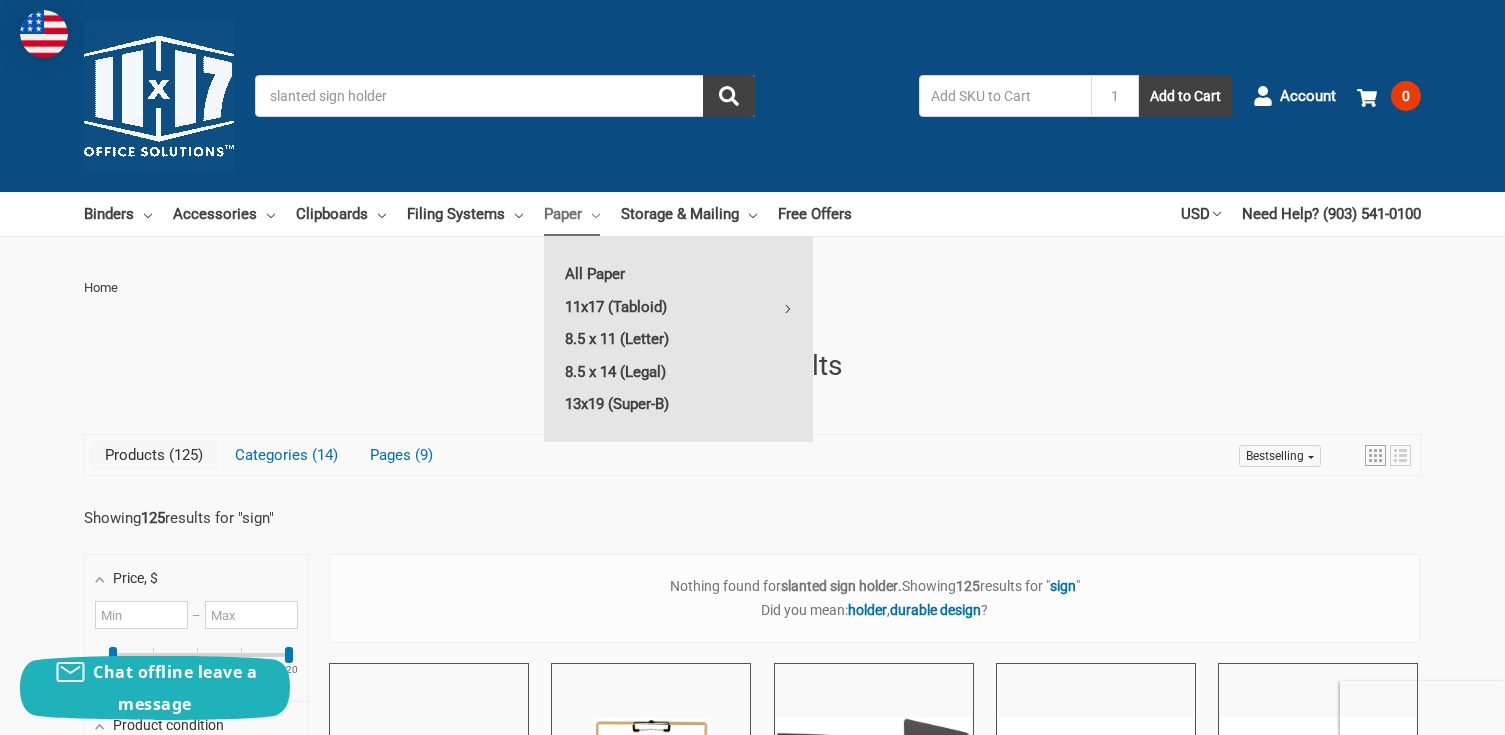 click 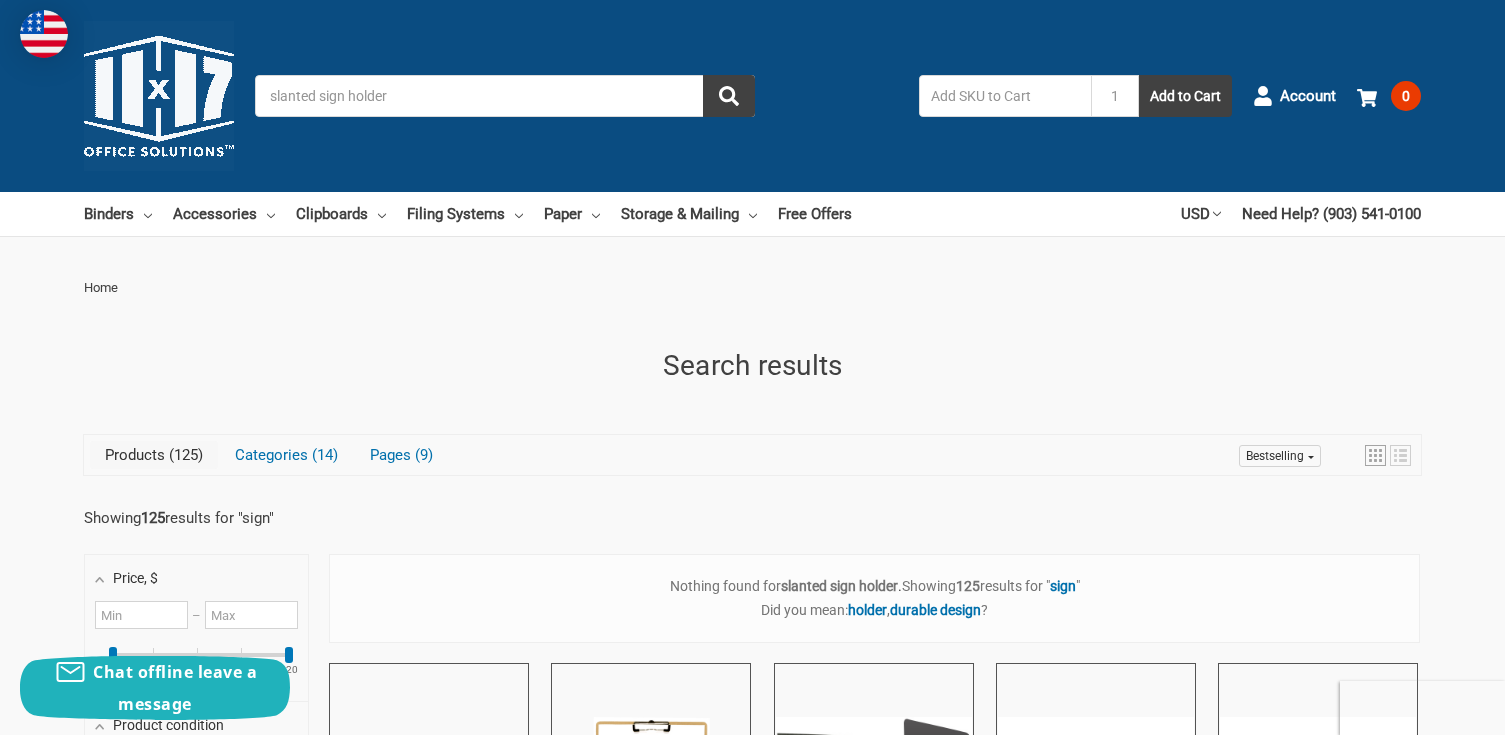 click on "Binders
All Binders
11x17 (Tabloid)
All 11x17 (Tabloid)
Ring Binders
Fold-Over Metal Fastener Binders
Post Binders
Clip Binders
Pocket Folder
Report Covers
Screw Post Binders
8.5x11 (Letter)
8.5x14 (Legal)" at bounding box center [468, 214] 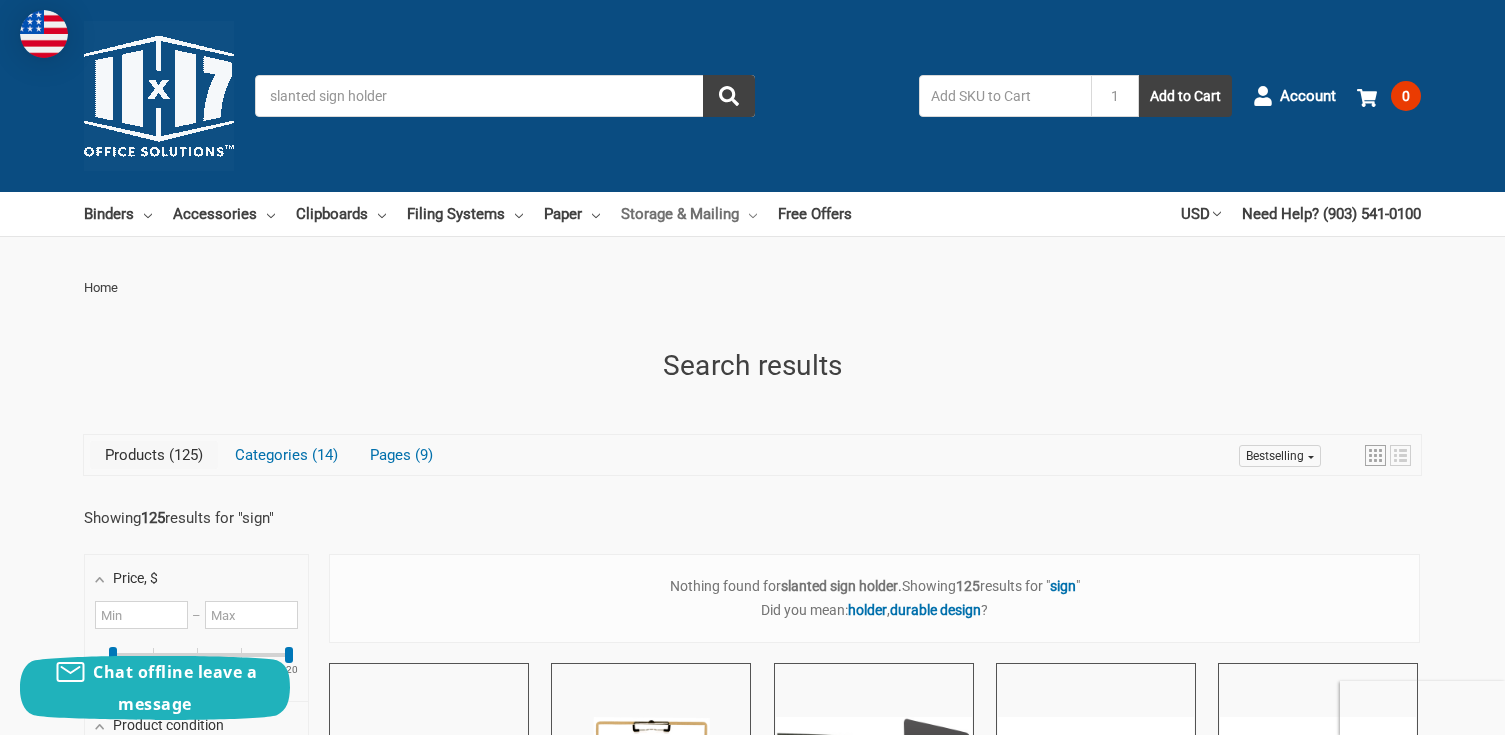 click 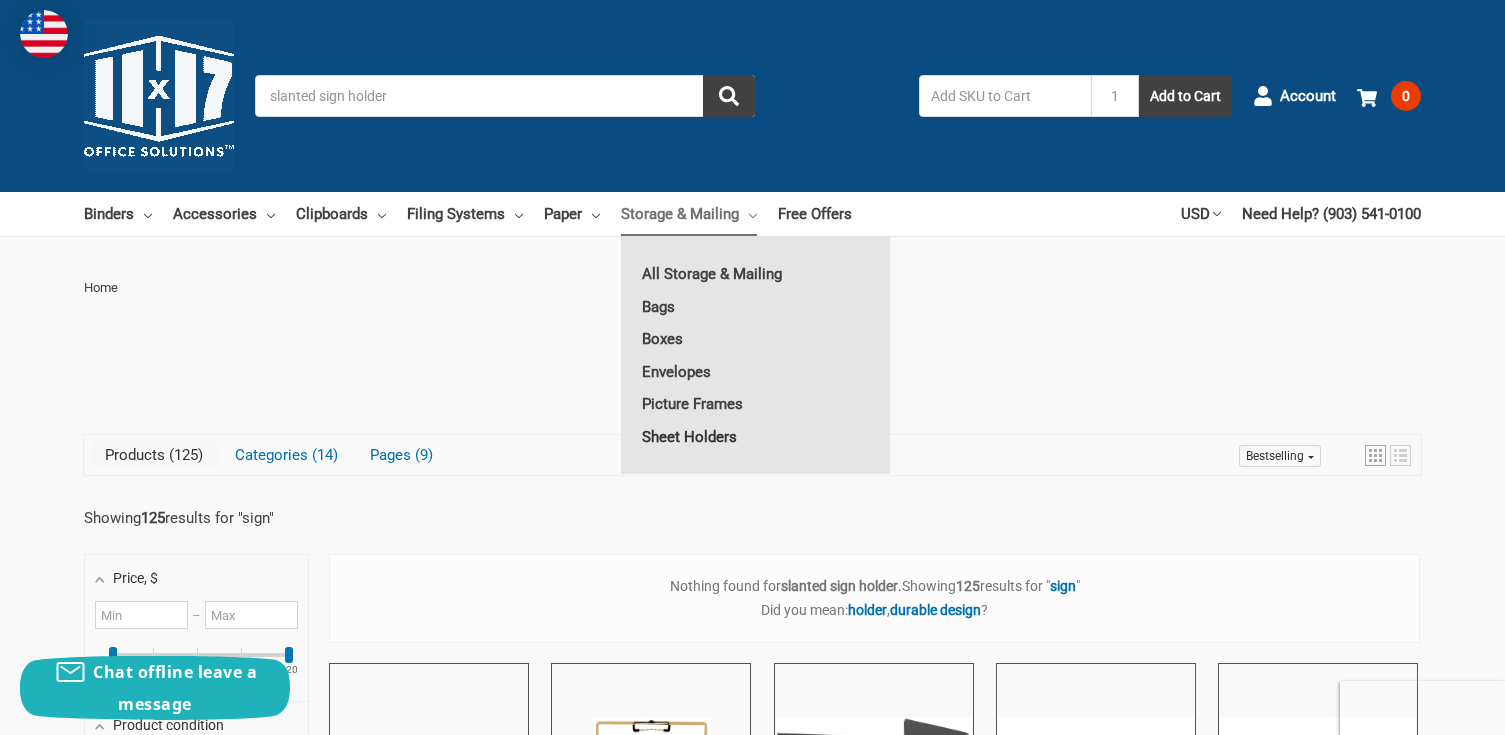 click on "Sheet Holders" at bounding box center [755, 437] 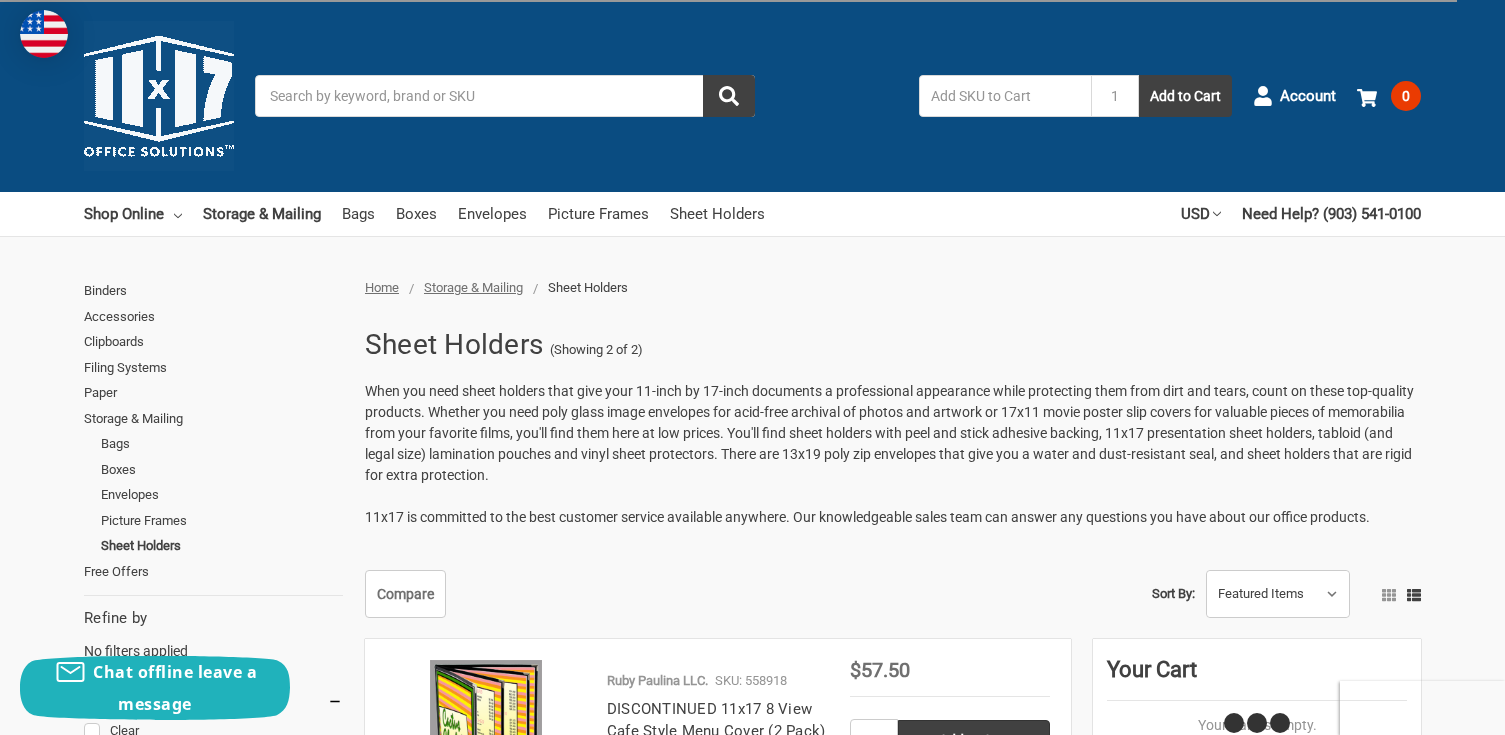 scroll, scrollTop: 0, scrollLeft: 0, axis: both 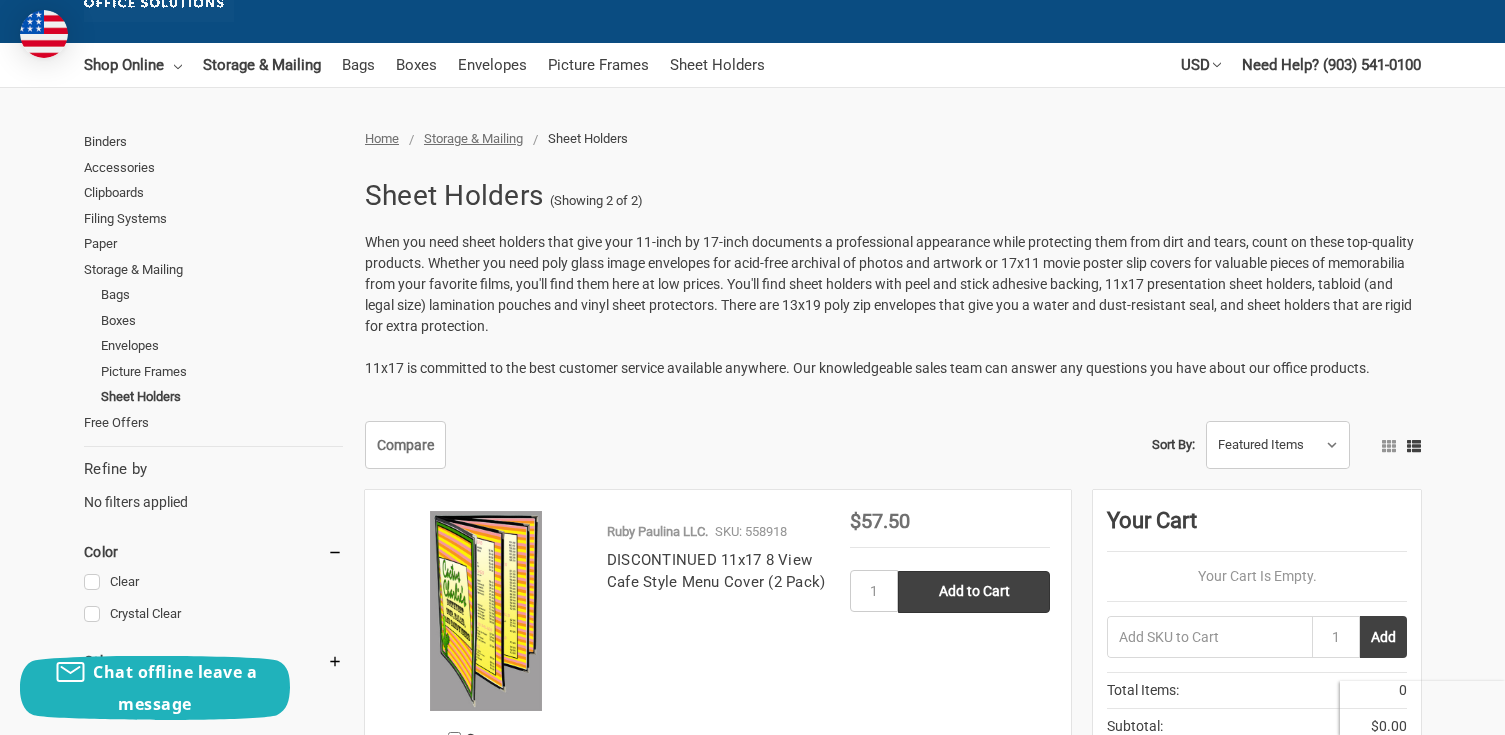 click on "Storage & Mailing" at bounding box center (473, 138) 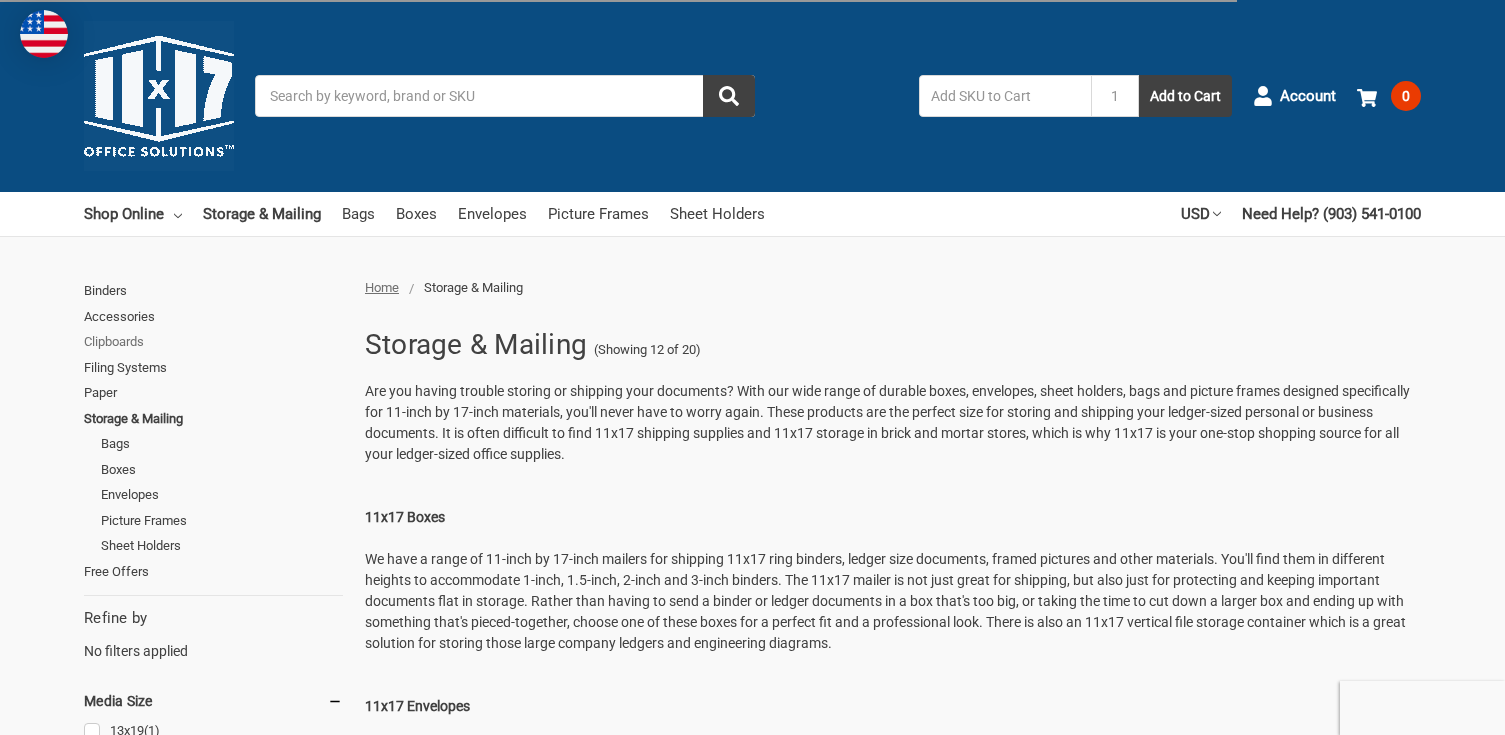 scroll, scrollTop: 0, scrollLeft: 0, axis: both 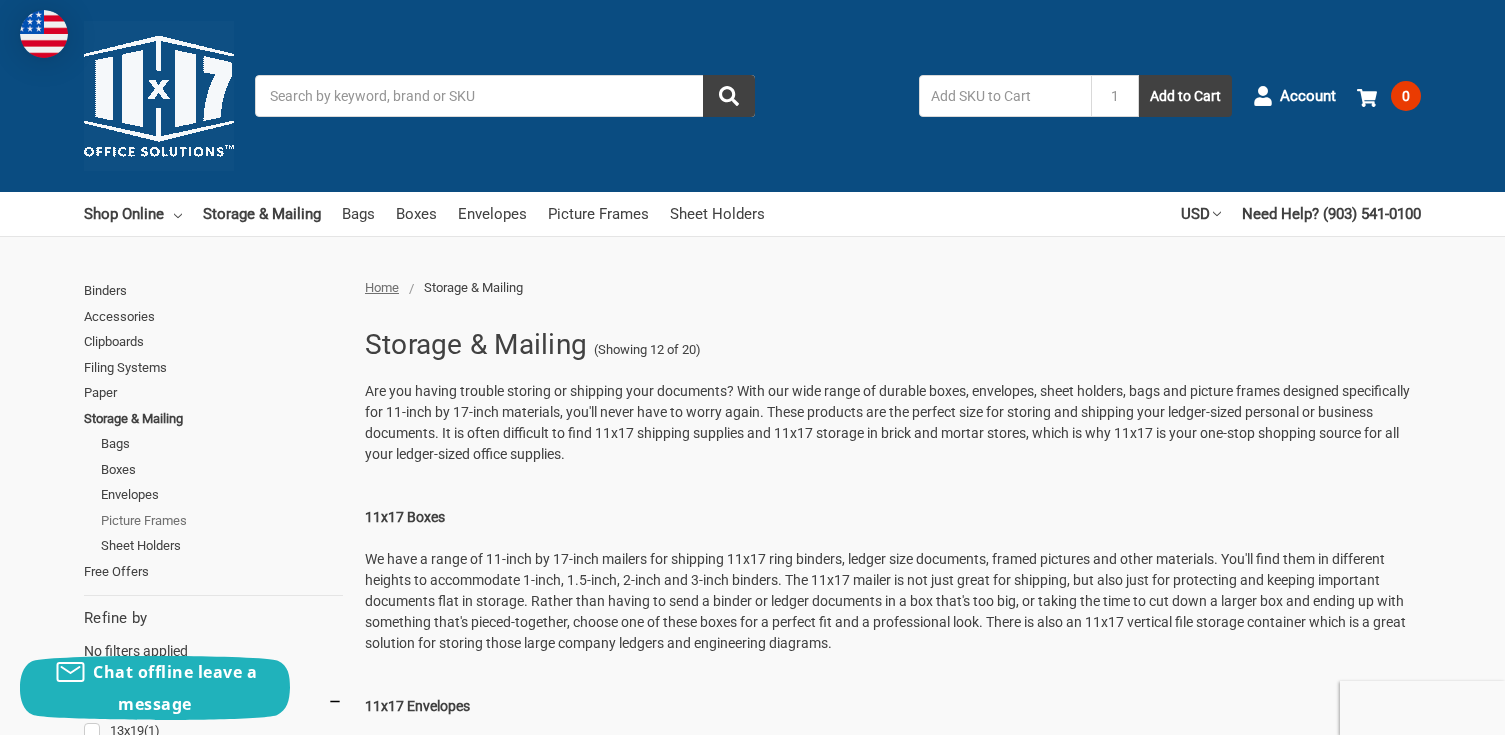 click on "Picture Frames" at bounding box center [222, 521] 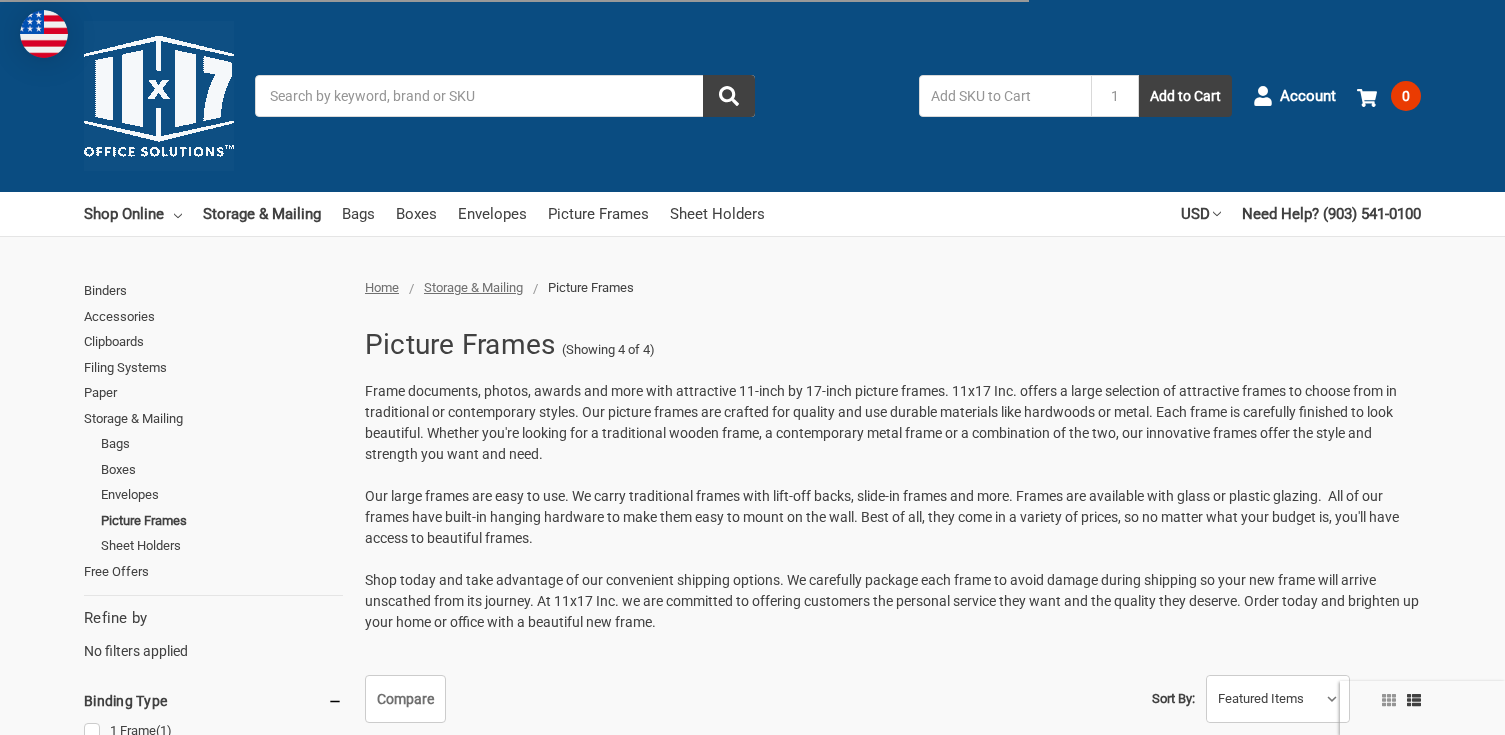 scroll, scrollTop: 0, scrollLeft: 0, axis: both 